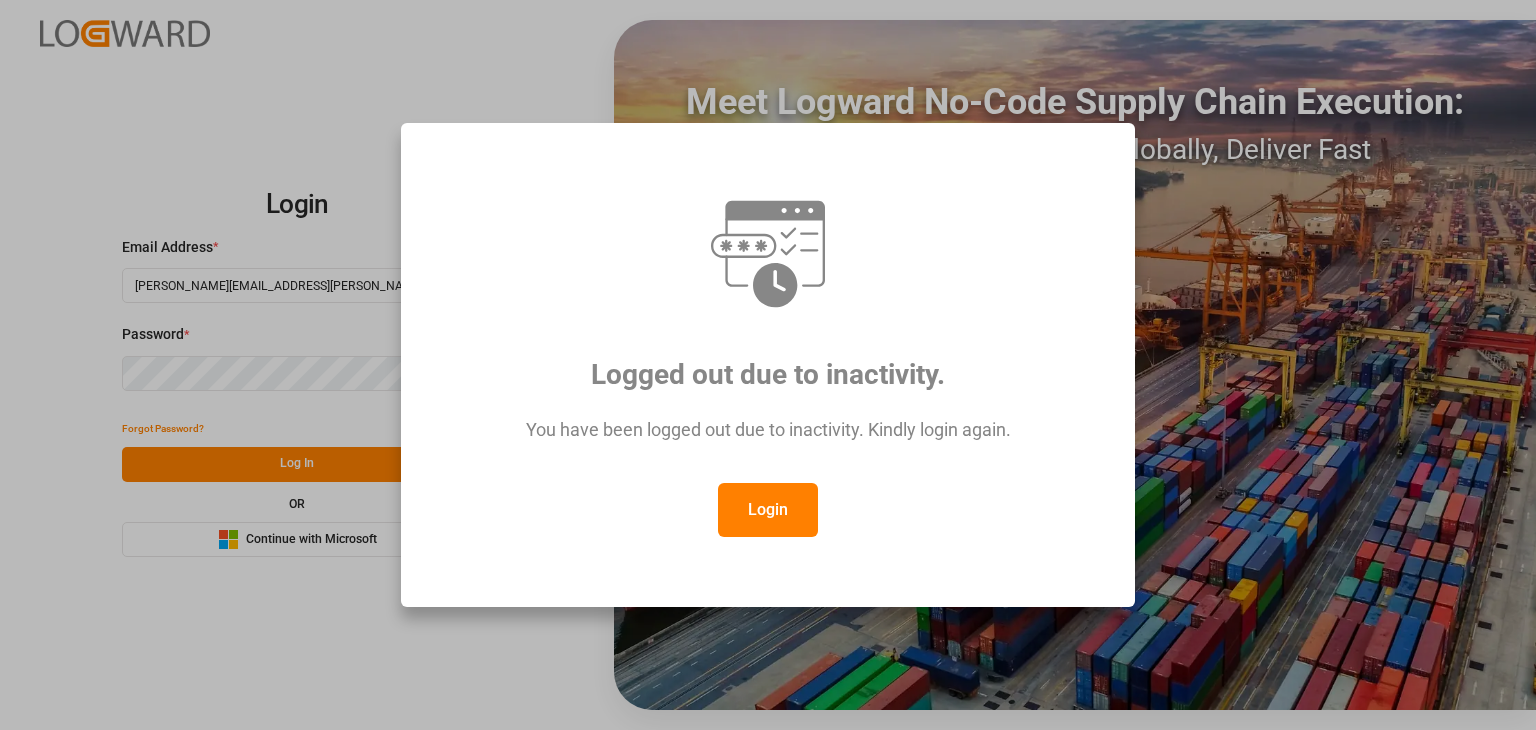 scroll, scrollTop: 0, scrollLeft: 0, axis: both 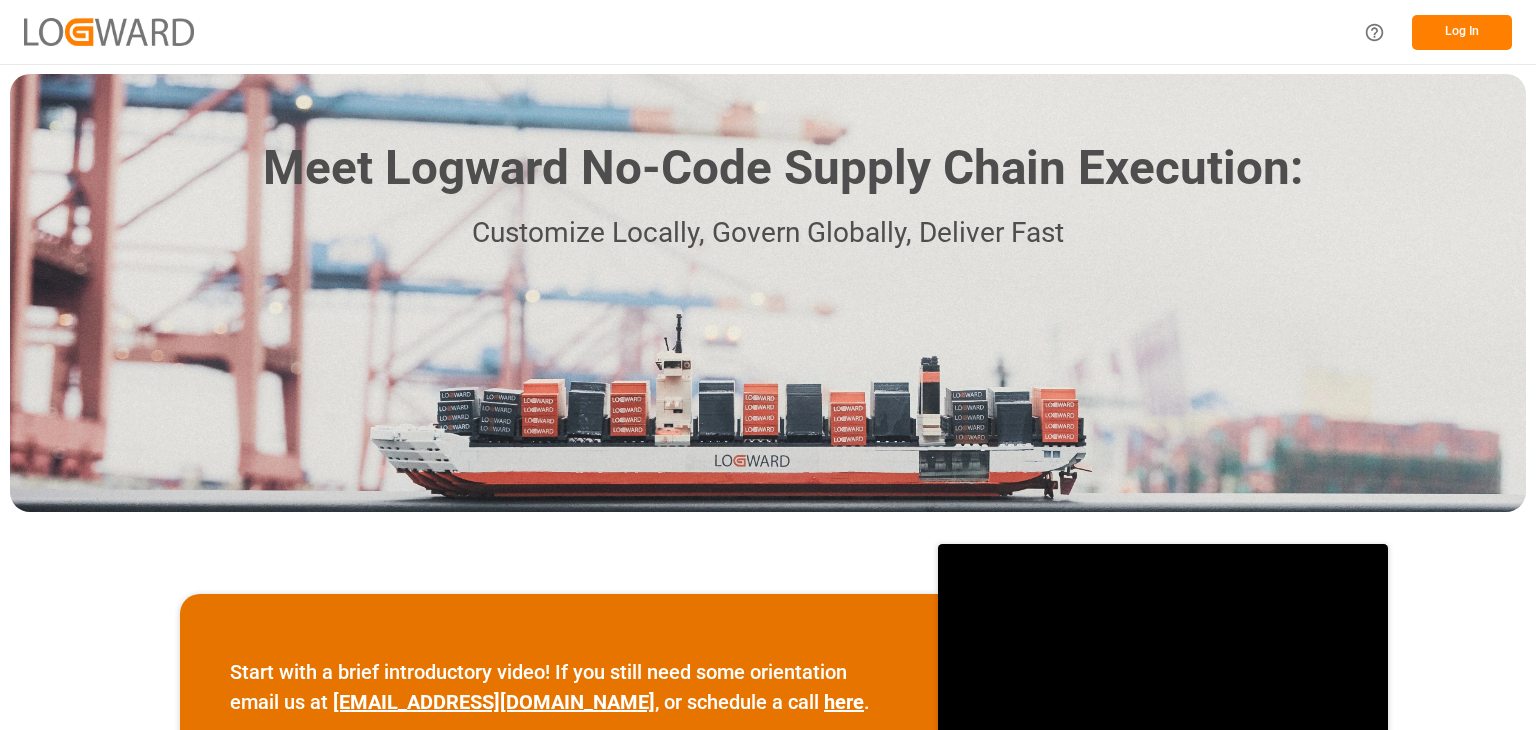click on "Log In" at bounding box center [1462, 32] 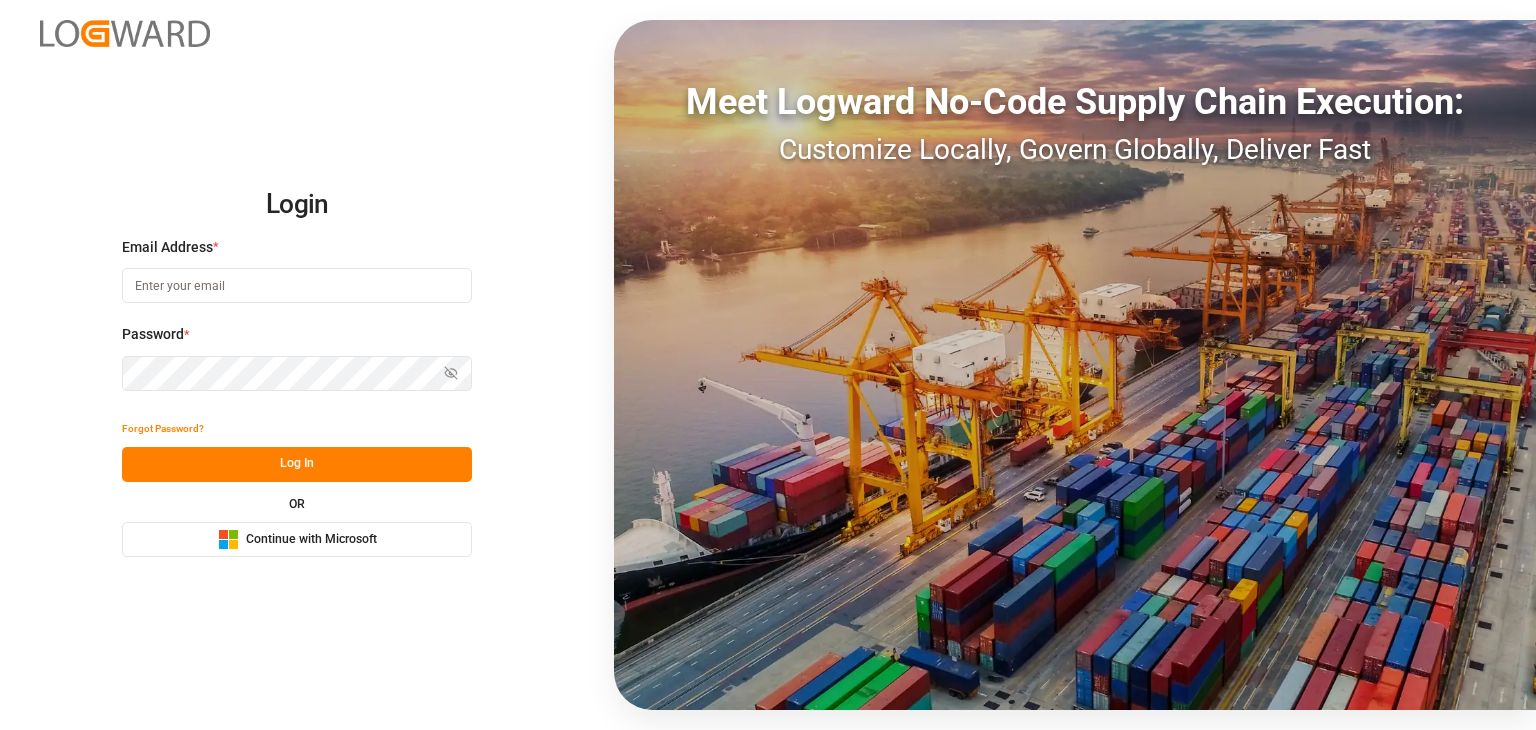 type on "[PERSON_NAME][EMAIL_ADDRESS][PERSON_NAME][DOMAIN_NAME]" 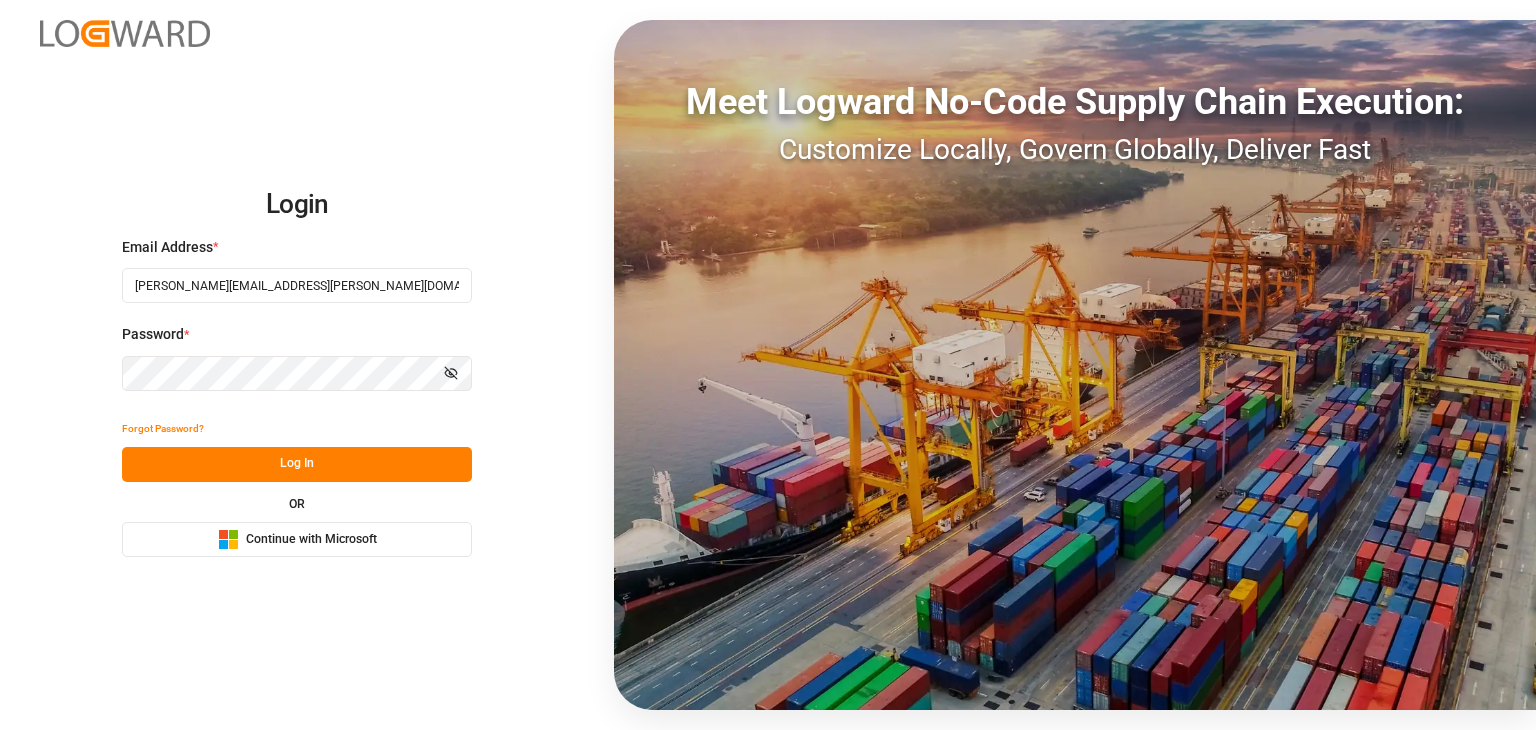 click on "Log In" at bounding box center [297, 464] 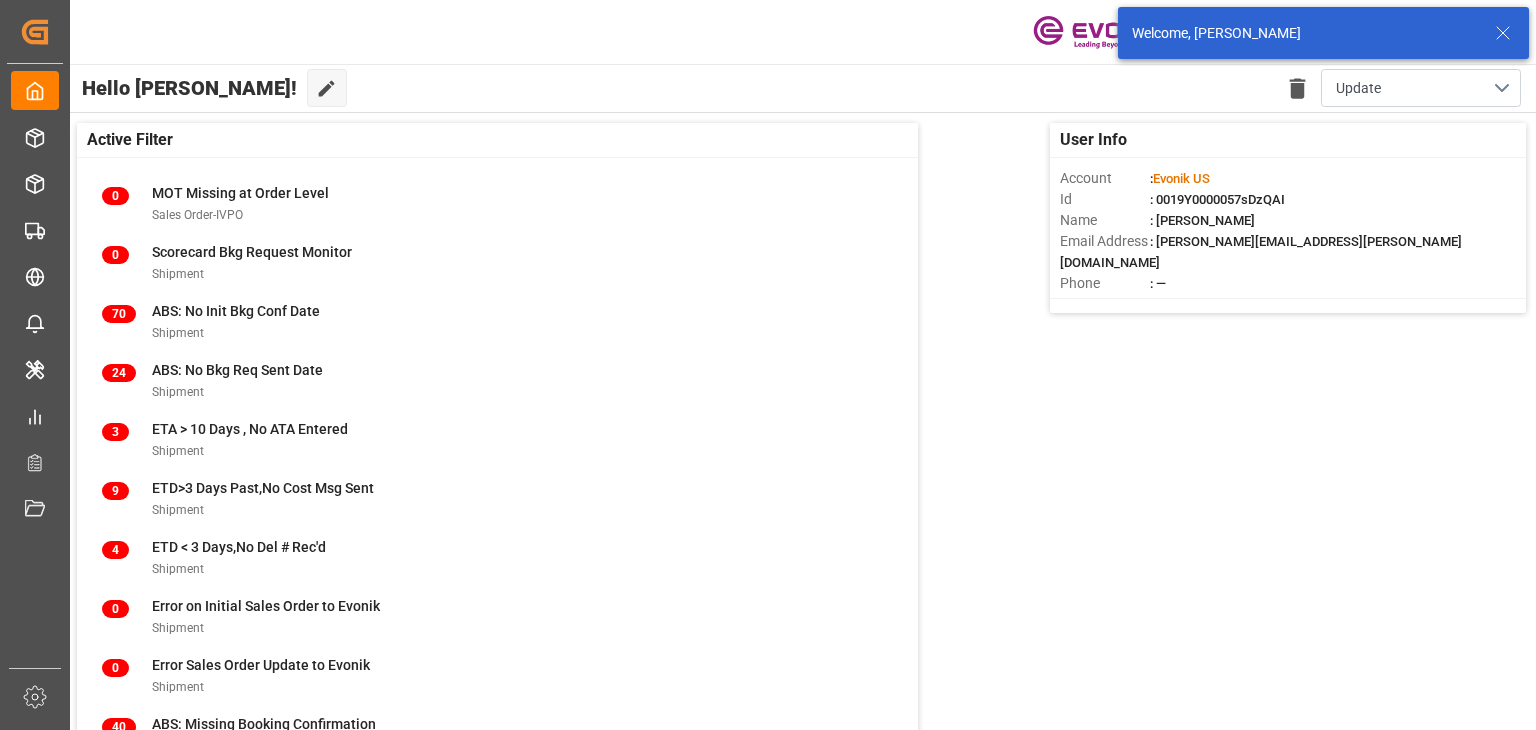 click 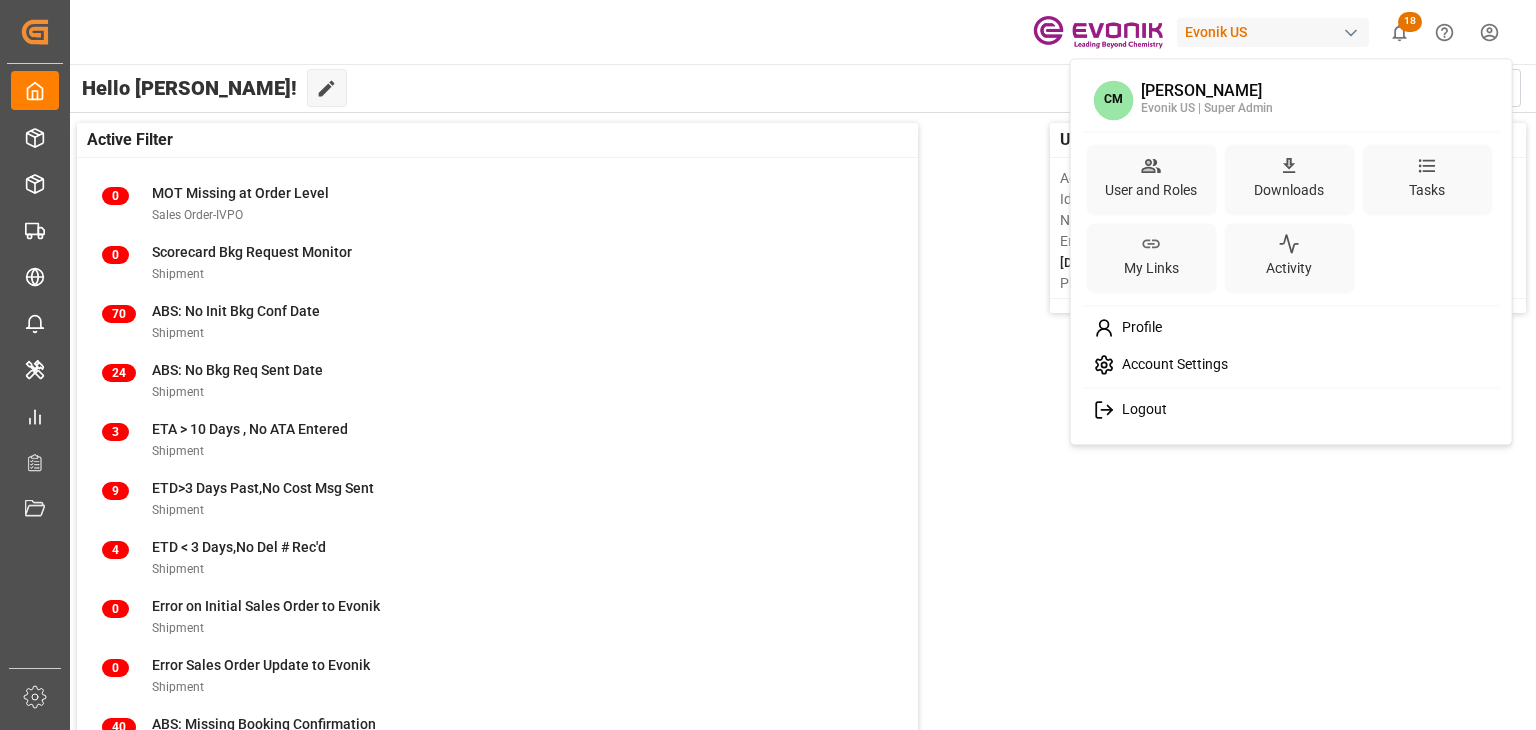 click on "Created by potrace 1.15, written by [PERSON_NAME] [DATE]-[DATE] Created by potrace 1.15, written by [PERSON_NAME] [DATE]-[DATE] My Cockpit My Cockpit Seafreight Order Management Seafreight Order Management Airfreight Order Management Airfreight Order Management Delivery Management Delivery Management Transport Management Transport Management Error Items Error Items Master Data Management Master Data Management My Reports My Reports Transport Planner Transport Planner Document Management Document Management Sidebar Settings Back to main menu Evonik US 18 Notifications Only show unread All Mark all categories read Downloads Mark all as read Shipment [DATE] 2804 number of rows downloaded Shipment [DATE] 1449 number of rows downloaded Shipment [DATE] 2804 number of rows downloaded Line Item [DATE] 13019 number of rows downloaded Line Item [DATE] 695 number of rows downloaded Shipment [DATE] 2529 number of rows downloaded Shipment [DATE] 2529 number of rows downloaded Shipment [DATE]  : 0" at bounding box center [768, 365] 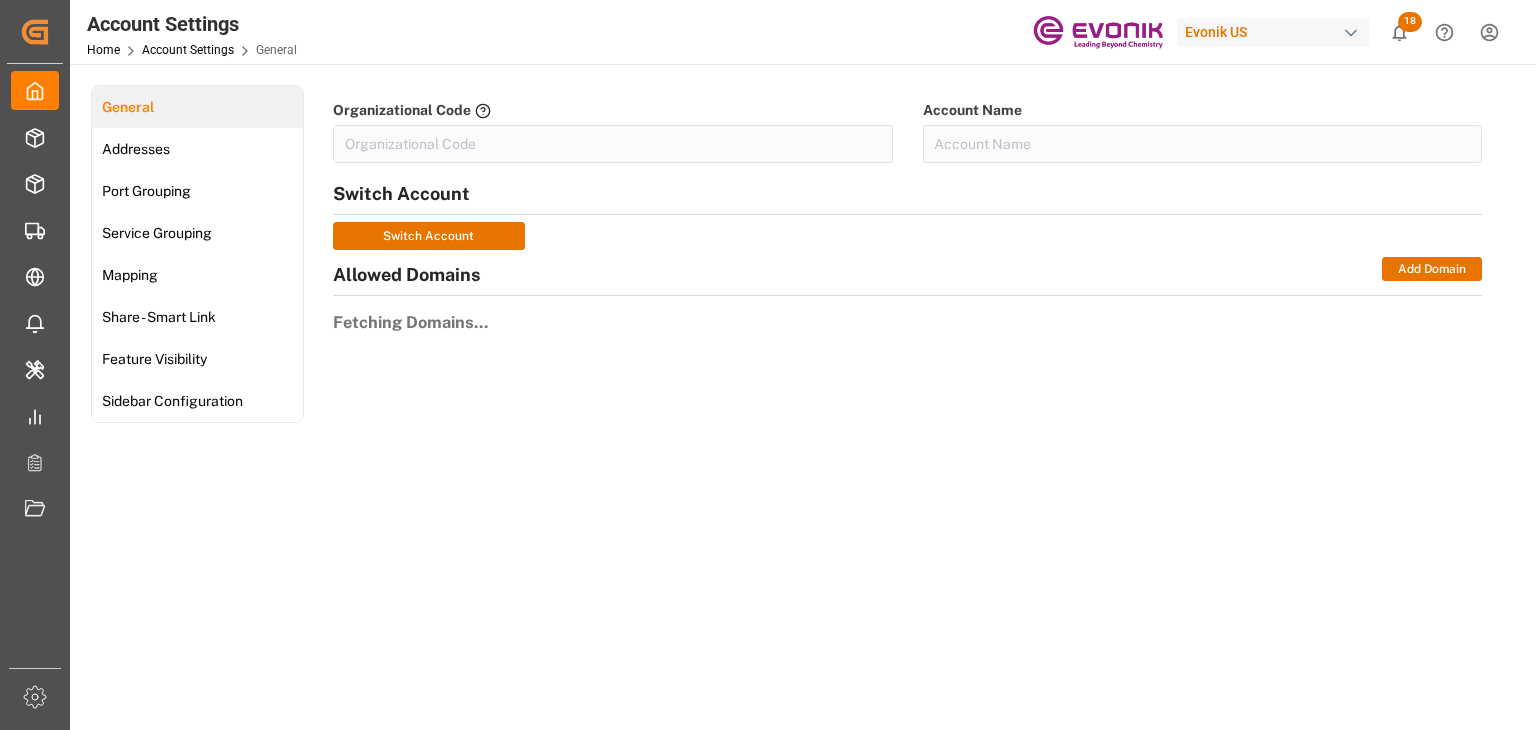 type on "EvonikUS-4XPF" 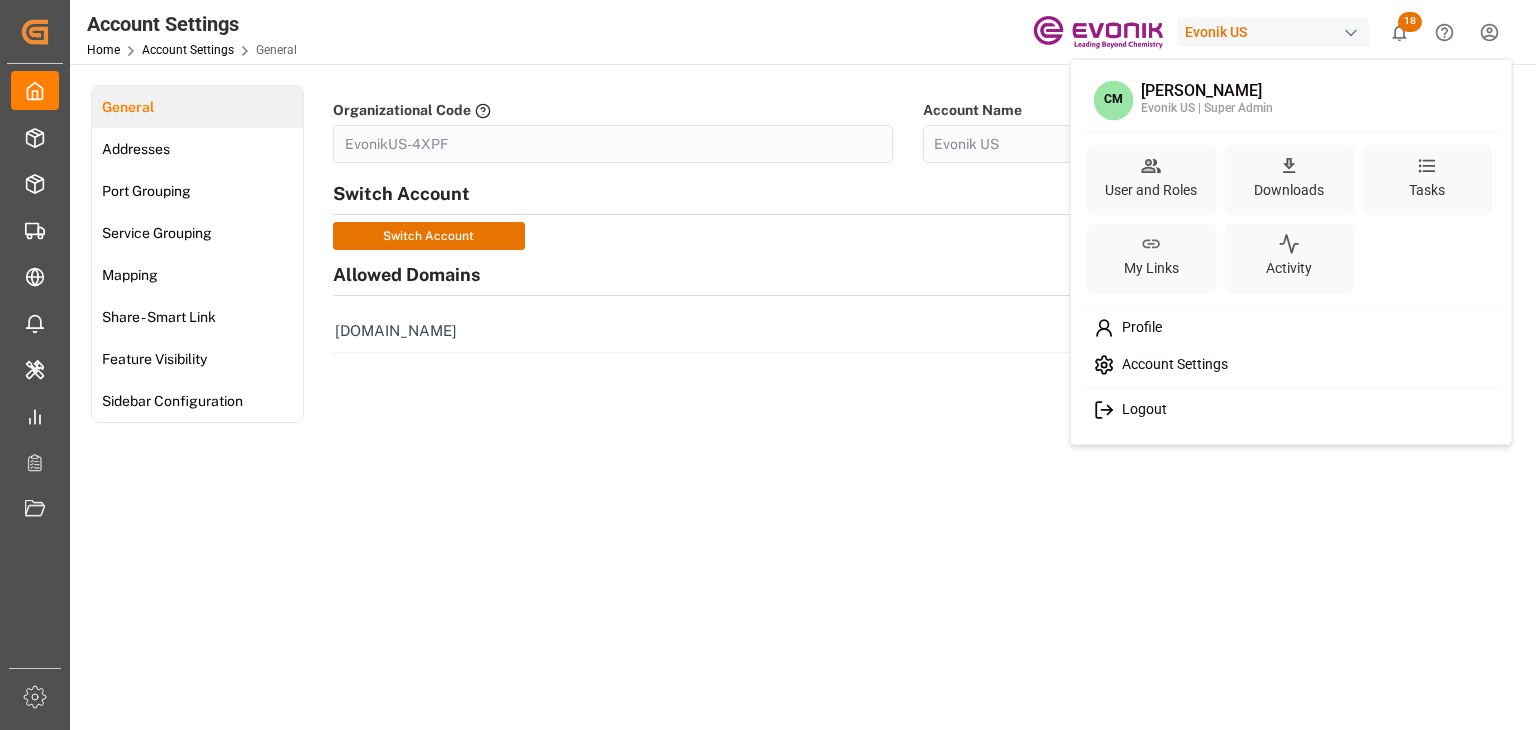 click on "Created by potrace 1.15, written by [PERSON_NAME] [DATE]-[DATE] Created by potrace 1.15, written by [PERSON_NAME] [DATE]-[DATE] My Cockpit My Cockpit Seafreight Order Management Seafreight Order Management Airfreight Order Management Airfreight Order Management Delivery Management Delivery Management Transport Management Transport Management Error Items Error Items Master Data Management Master Data Management My Reports My Reports Transport Planner Transport Planner Document Management Document Management Sidebar Settings Back to main menu Account Settings Home Account Settings General Evonik US 18 Notifications Only show unread All Mark all categories read Created by potrace 1.15, written by [PERSON_NAME] [DATE]-[DATE]    General       Addresses       Port Grouping       Service Grouping       Mapping       Share - Smart Link       Feature Visibility       Sidebar Configuration    Organizational Code EvonikUS-4XPF Account Name     Evonik US Switch Account Switch Account Add Domain ©" at bounding box center [768, 365] 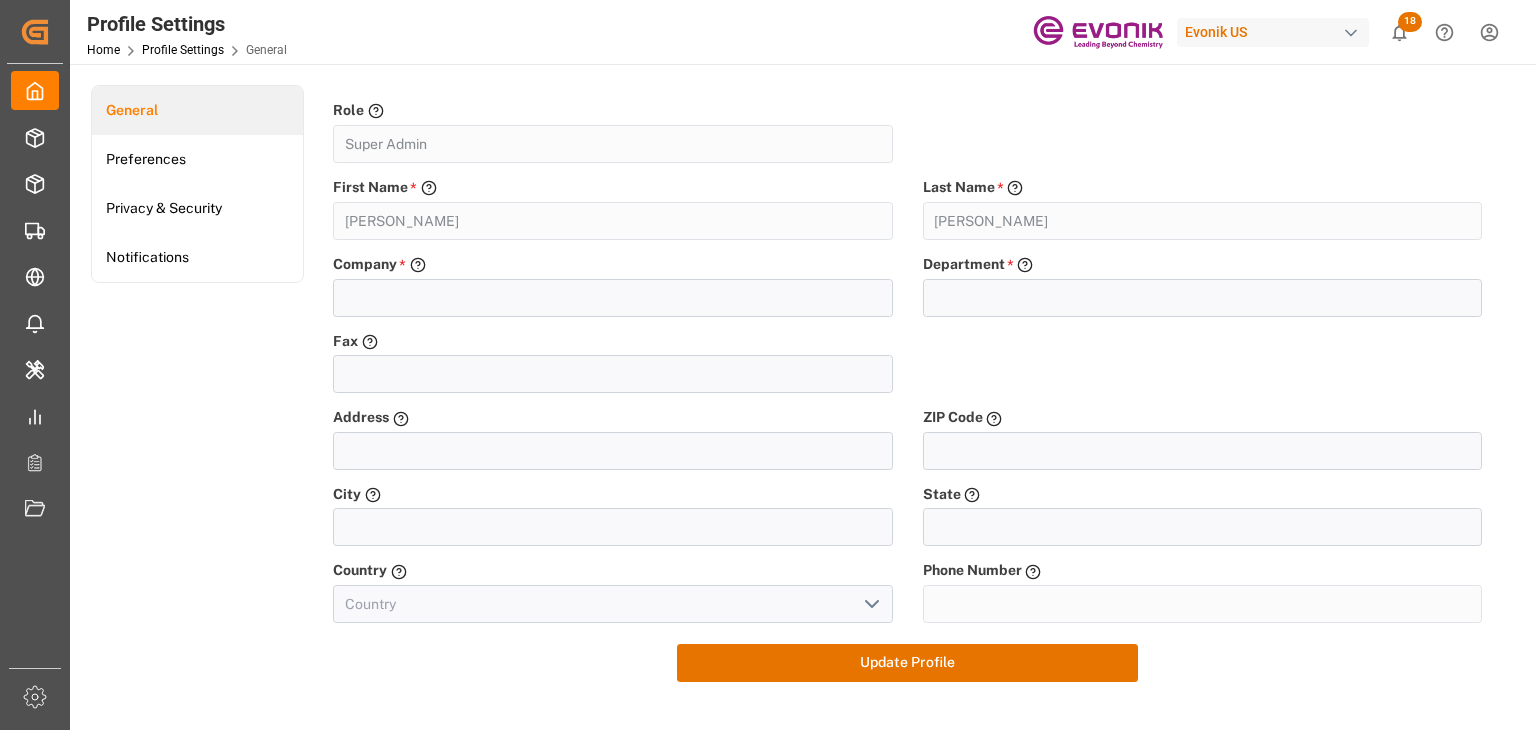 click on "Created by potrace 1.15, written by [PERSON_NAME] [DATE]-[DATE] Created by potrace 1.15, written by [PERSON_NAME] [DATE]-[DATE] My Cockpit My Cockpit Seafreight Order Management Seafreight Order Management Airfreight Order Management Airfreight Order Management Delivery Management Delivery Management Transport Management Transport Management Error Items Error Items Master Data Management Master Data Management My Reports My Reports Transport Planner Transport Planner Document Management Document Management Sidebar Settings Back to main menu Profile Settings Home Profile Settings General Evonik US 18 Notifications Only show unread All Mark all categories read Created by potrace 1.15, written by [PERSON_NAME] [DATE]-[DATE] General Preferences Privacy & Security Notifications Role Role assigned Super Admin Field is required First Name * Please provide your first name - the following characters are not allowed [PERSON_NAME] is required Last Name * [PERSON_NAME] Field is required Company * Field is required Department * Fax" at bounding box center (768, 365) 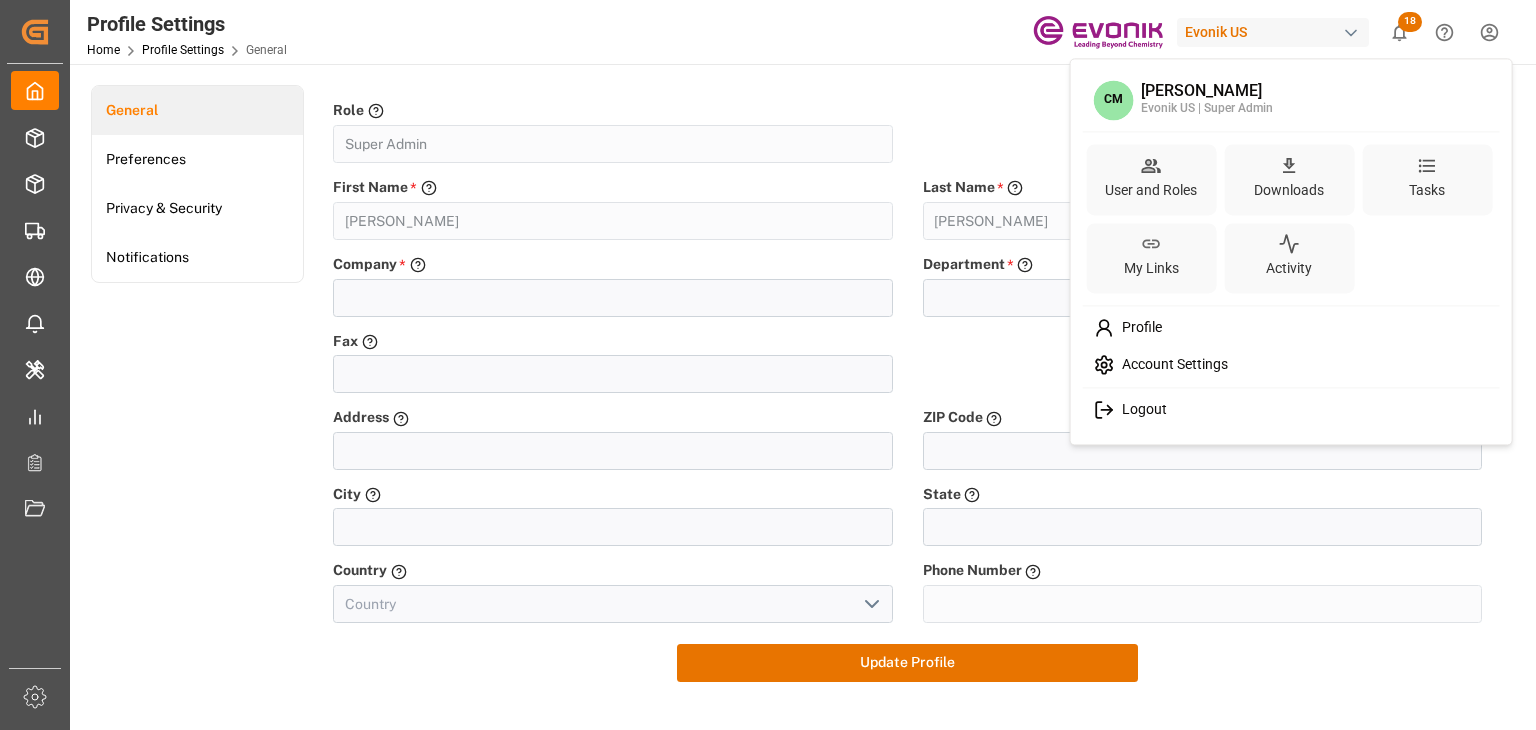 click on "Account Settings" at bounding box center [1171, 365] 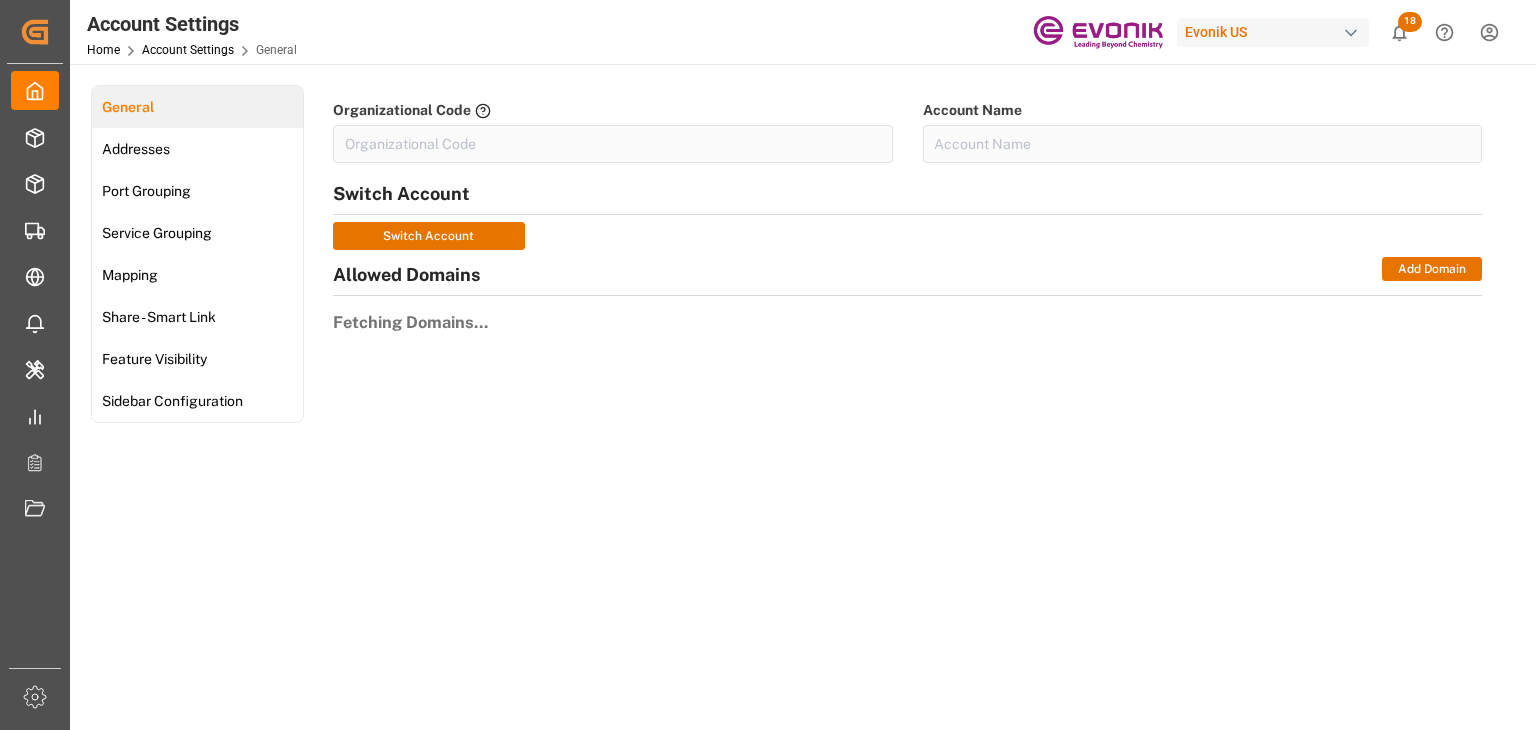 type on "EvonikUS-4XPF" 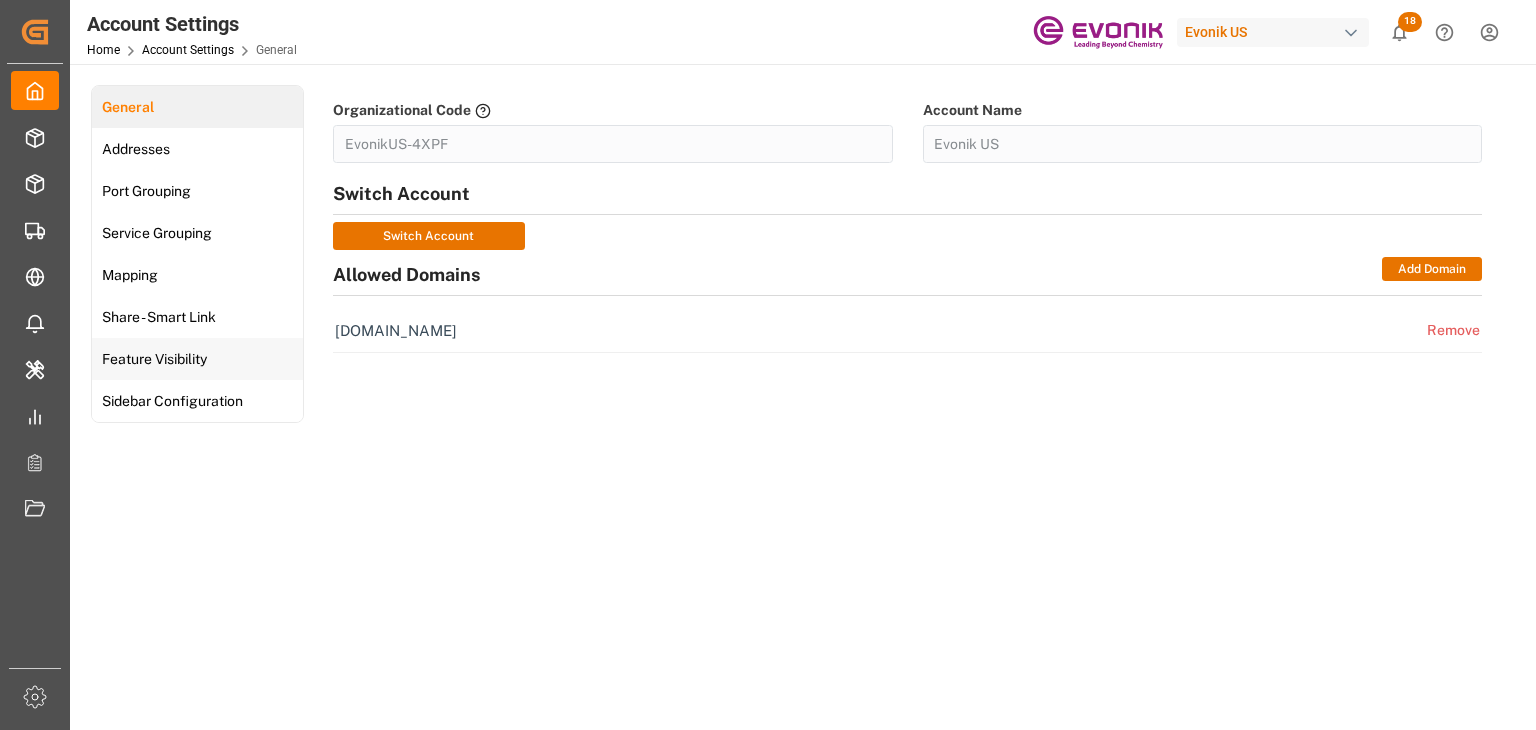 click on "Feature Visibility" at bounding box center [152, 359] 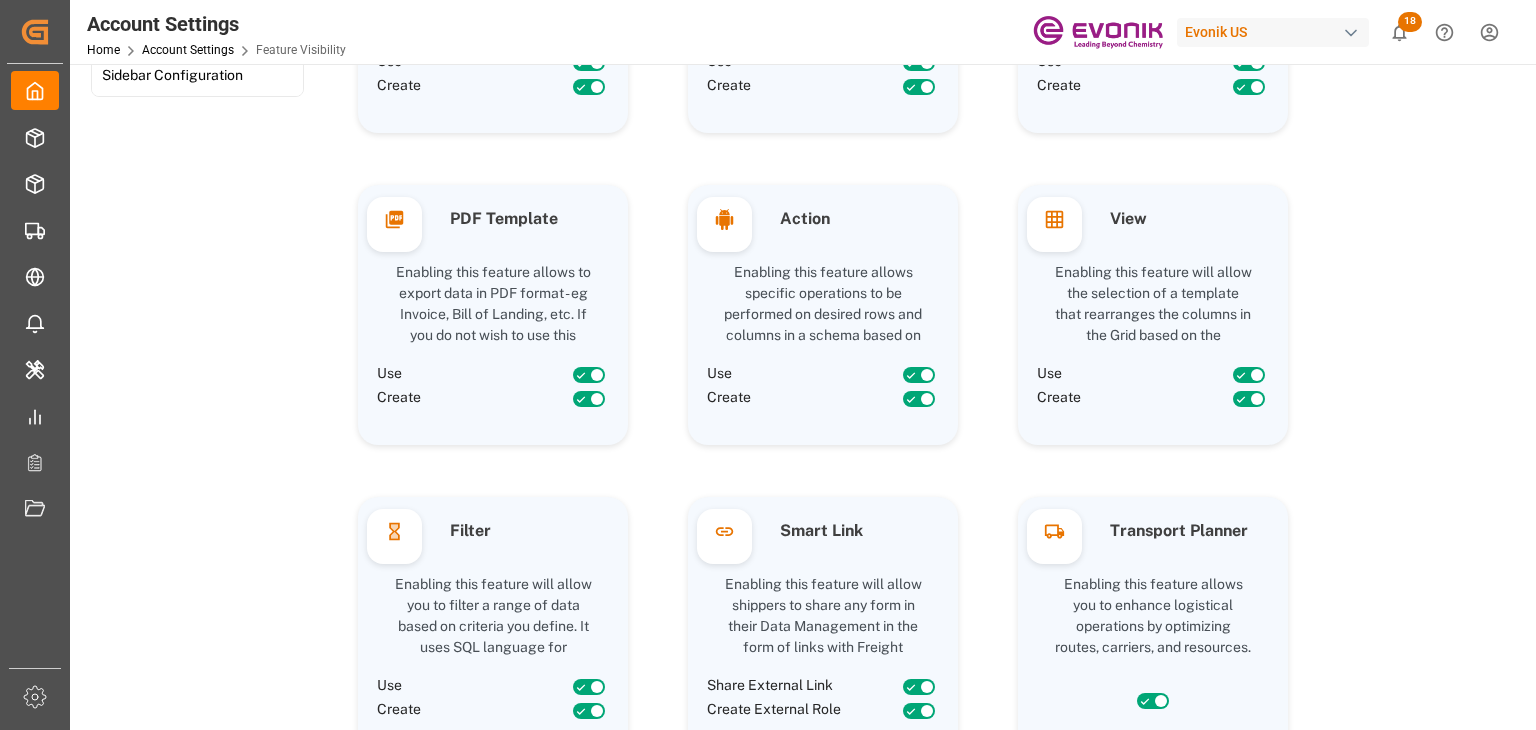scroll, scrollTop: 0, scrollLeft: 0, axis: both 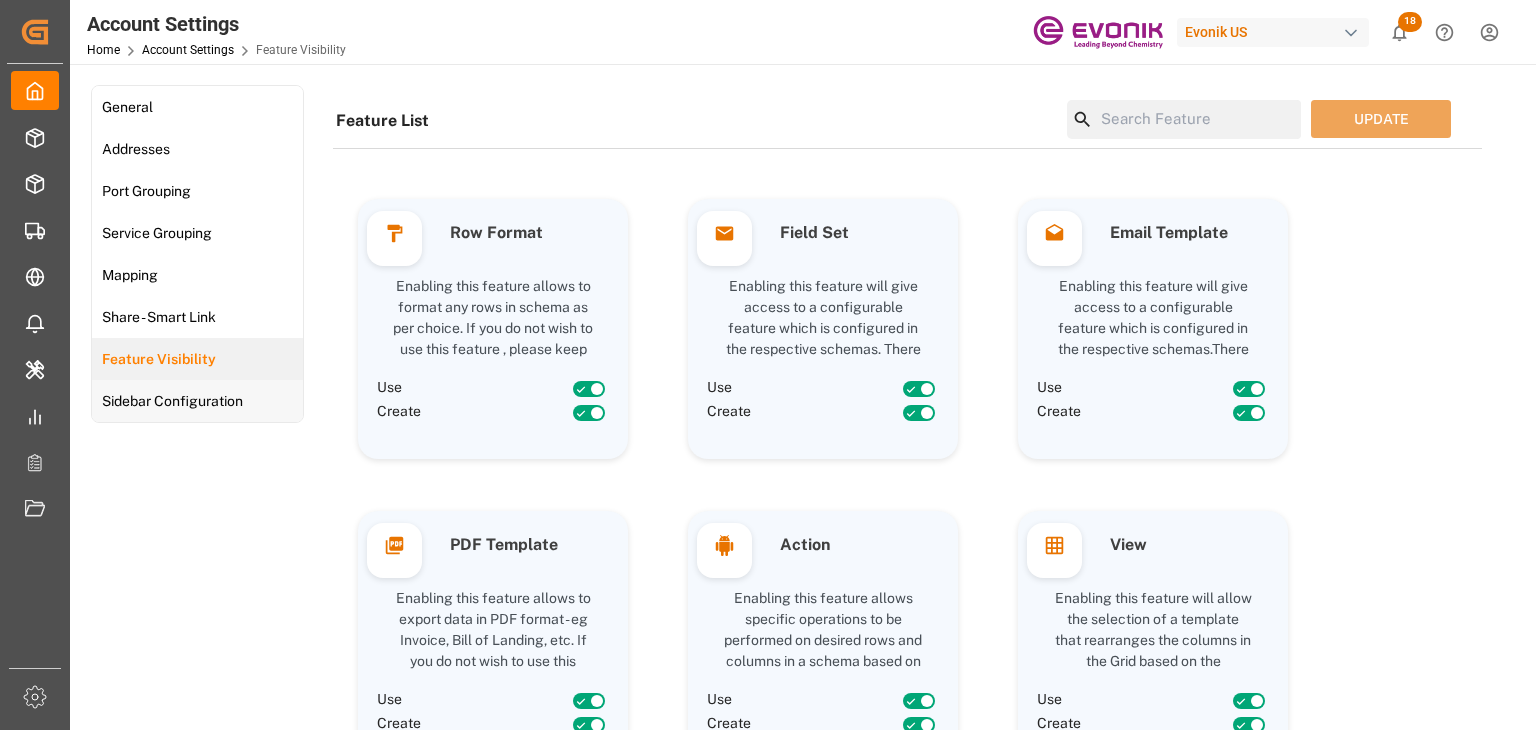 click on "Sidebar Configuration" at bounding box center [170, 401] 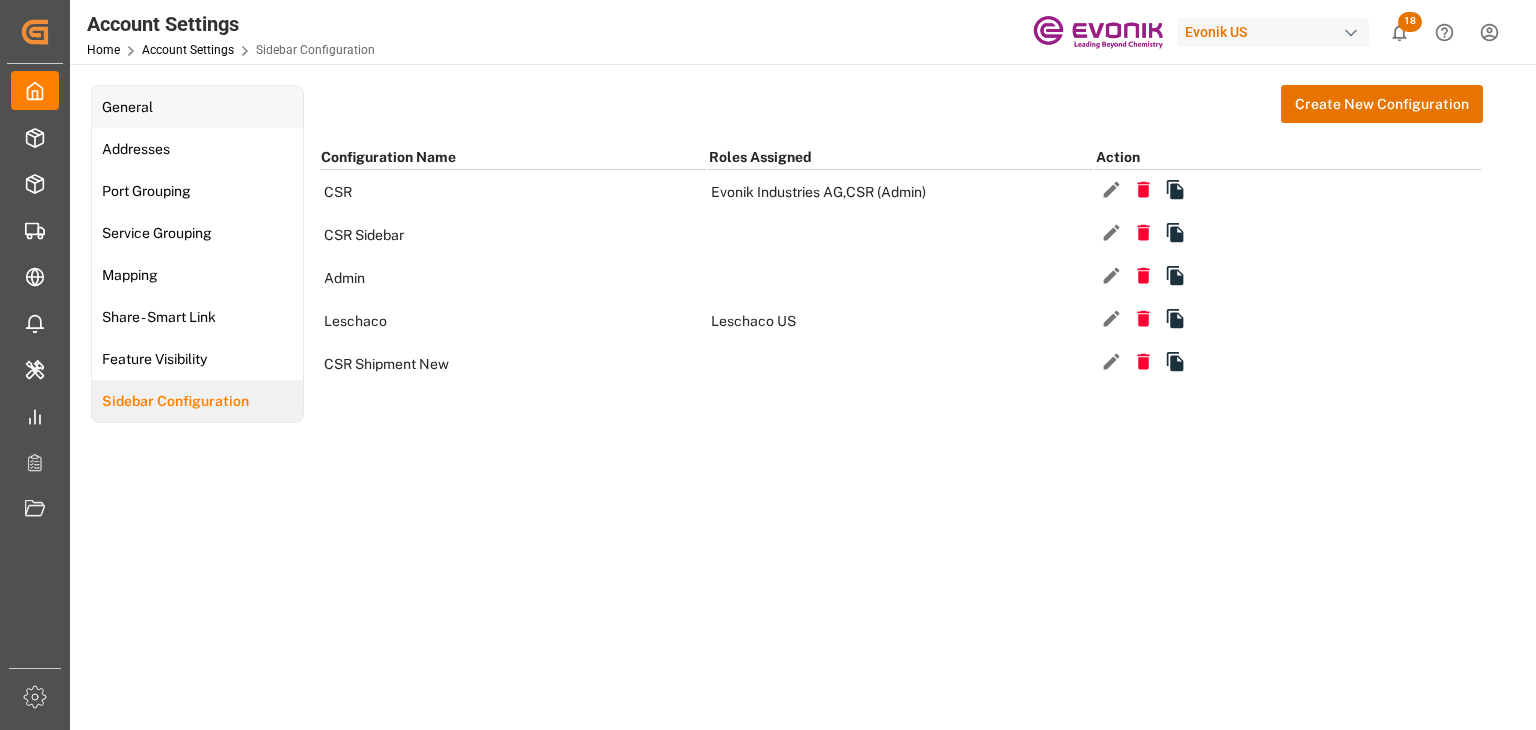 click on "General" at bounding box center (127, 107) 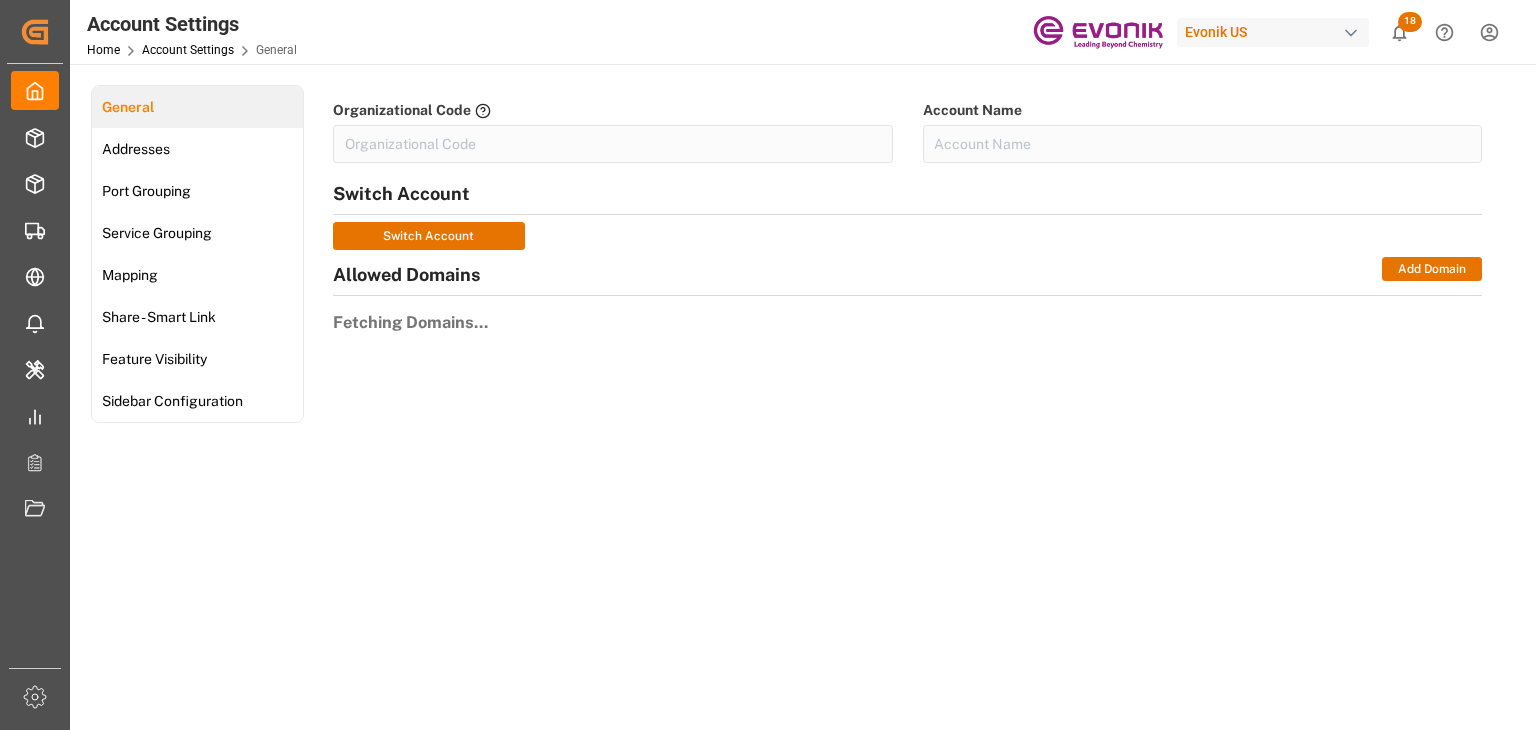 type on "EvonikUS-4XPF" 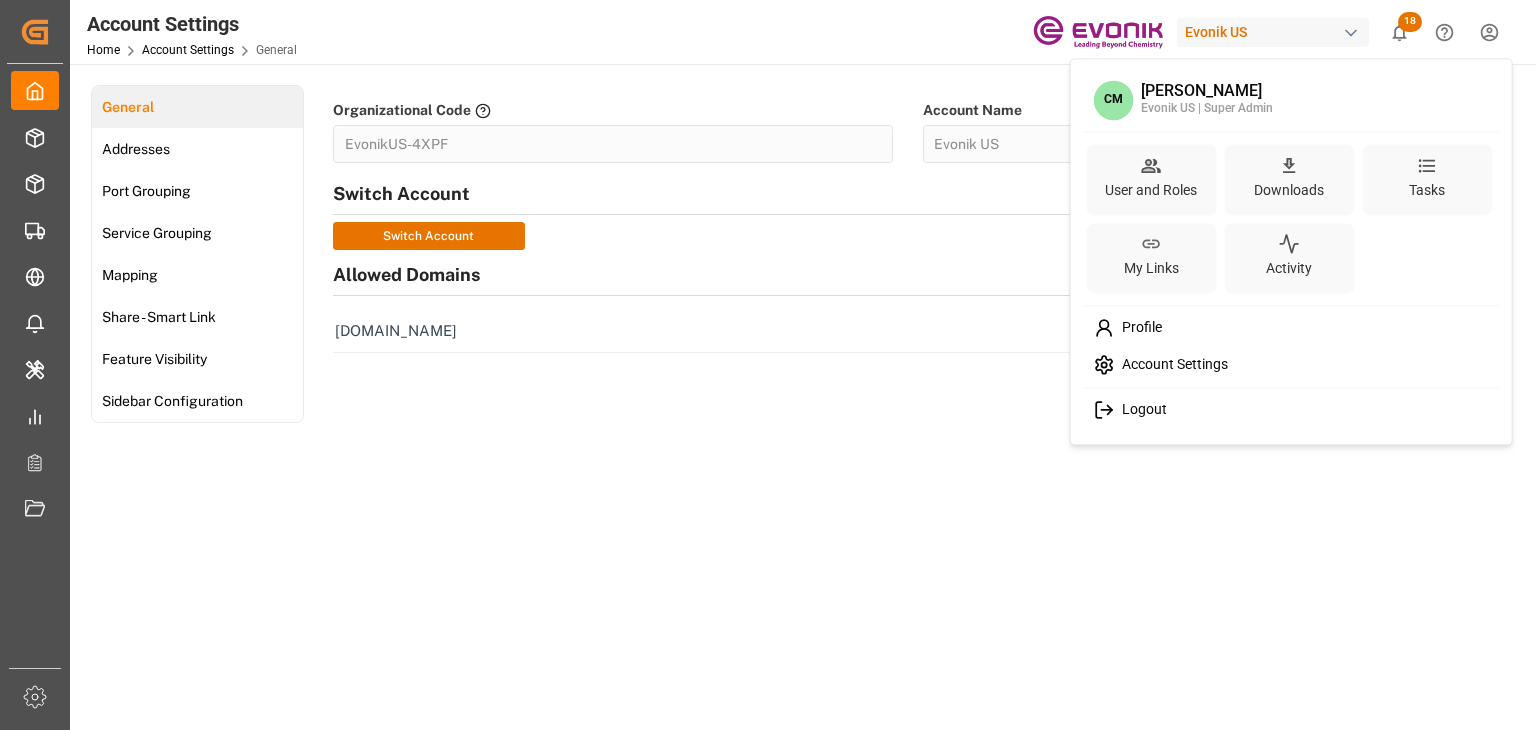 click on "Created by potrace 1.15, written by [PERSON_NAME] [DATE]-[DATE] Created by potrace 1.15, written by [PERSON_NAME] [DATE]-[DATE] My Cockpit My Cockpit Seafreight Order Management Seafreight Order Management Airfreight Order Management Airfreight Order Management Delivery Management Delivery Management Transport Management Transport Management Error Items Error Items Master Data Management Master Data Management My Reports My Reports Transport Planner Transport Planner Document Management Document Management Sidebar Settings Back to main menu Account Settings Home Account Settings General Evonik US 18 Notifications Only show unread All Mark all categories read Downloads Mark all as read Shipment [DATE] 2804 number of rows downloaded Shipment [DATE] 1449 number of rows downloaded Shipment [DATE] 2804 number of rows downloaded Line Item [DATE] 13019 number of rows downloaded Line Item [DATE] 695 number of rows downloaded Shipment [DATE] 2529 number of rows downloaded Shipment [DATE] Shipment" at bounding box center [768, 365] 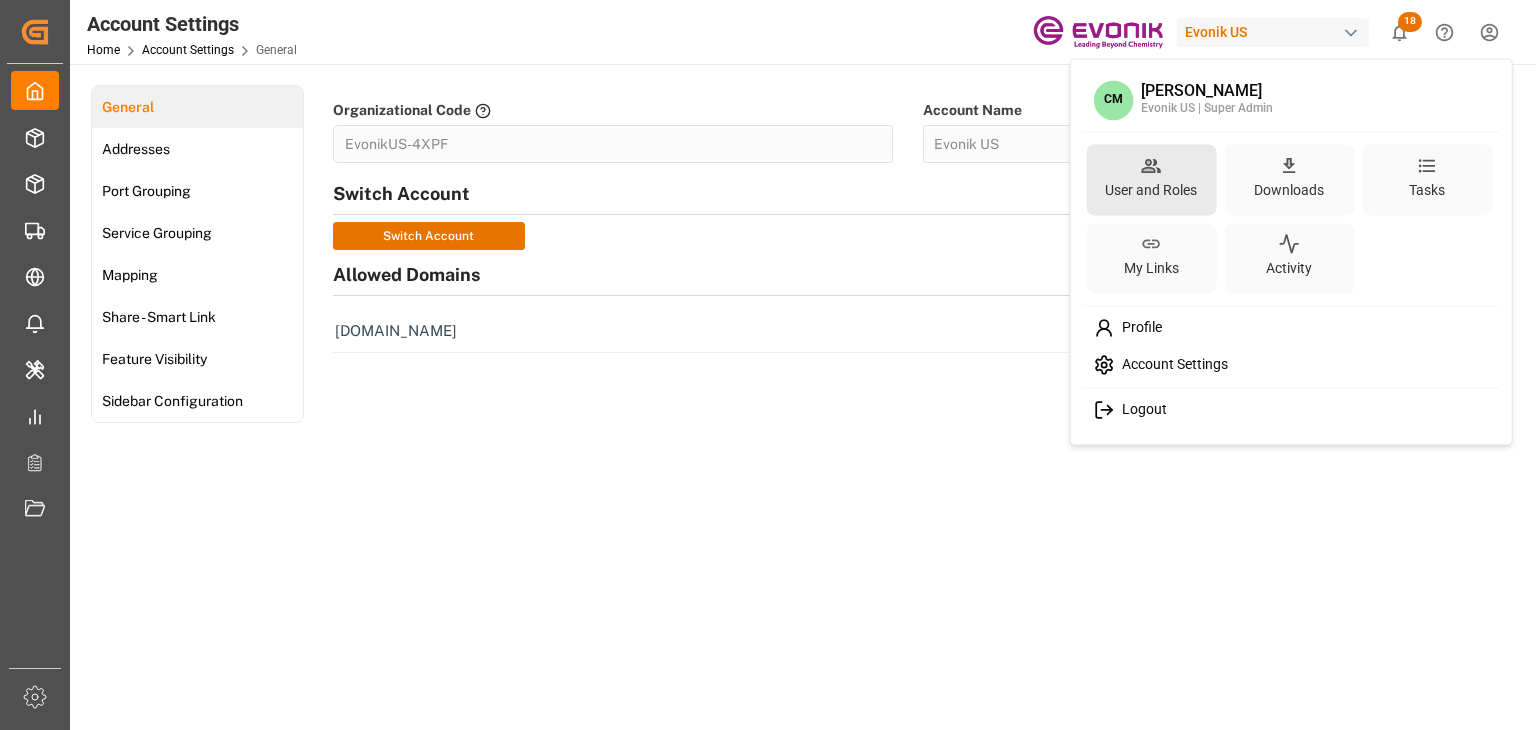 click on "User and Roles" at bounding box center (1151, 190) 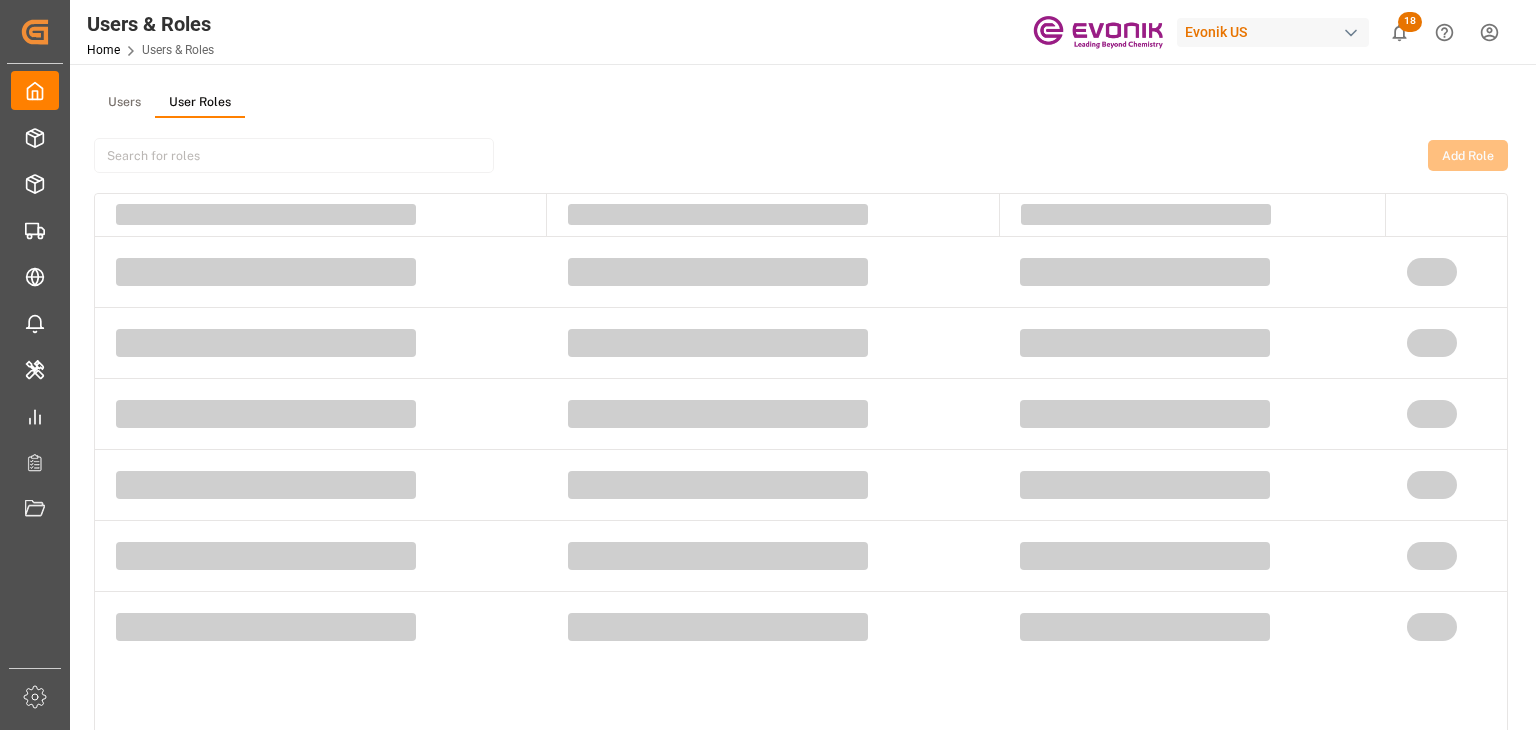 click on "User Roles" at bounding box center [200, 103] 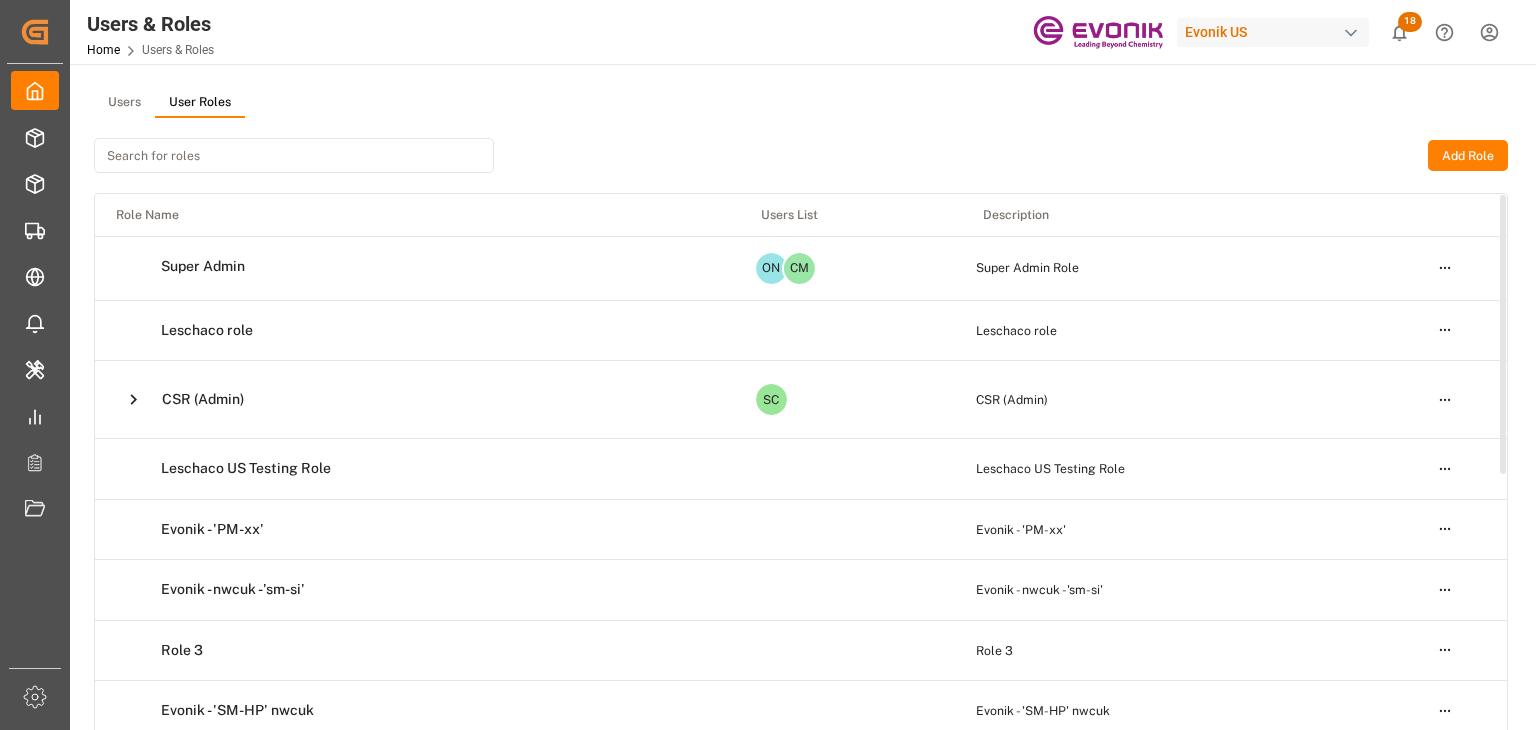 click on "Created by potrace 1.15, written by [PERSON_NAME] [DATE]-[DATE] Created by potrace 1.15, written by [PERSON_NAME] [DATE]-[DATE] My Cockpit My Cockpit Seafreight Order Management Seafreight Order Management Airfreight Order Management Airfreight Order Management Delivery Management Delivery Management Transport Management Transport Management Error Items Error Items Master Data Management Master Data Management My Reports My Reports Transport Planner Transport Planner Document Management Document Management Sidebar Settings Back to main menu Users & Roles Home Users & Roles Evonik US 18 Notifications Only show unread All Mark all categories read Downloads Mark all as read Shipment [DATE] 2804 number of rows downloaded Shipment [DATE] 1449 number of rows downloaded Shipment [DATE] 2804 number of rows downloaded Line Item [DATE] 13019 number of rows downloaded Line Item [DATE] 695 number of rows downloaded Shipment [DATE] 2529 number of rows downloaded Shipment [DATE] Shipment [DATE] ON" at bounding box center (768, 365) 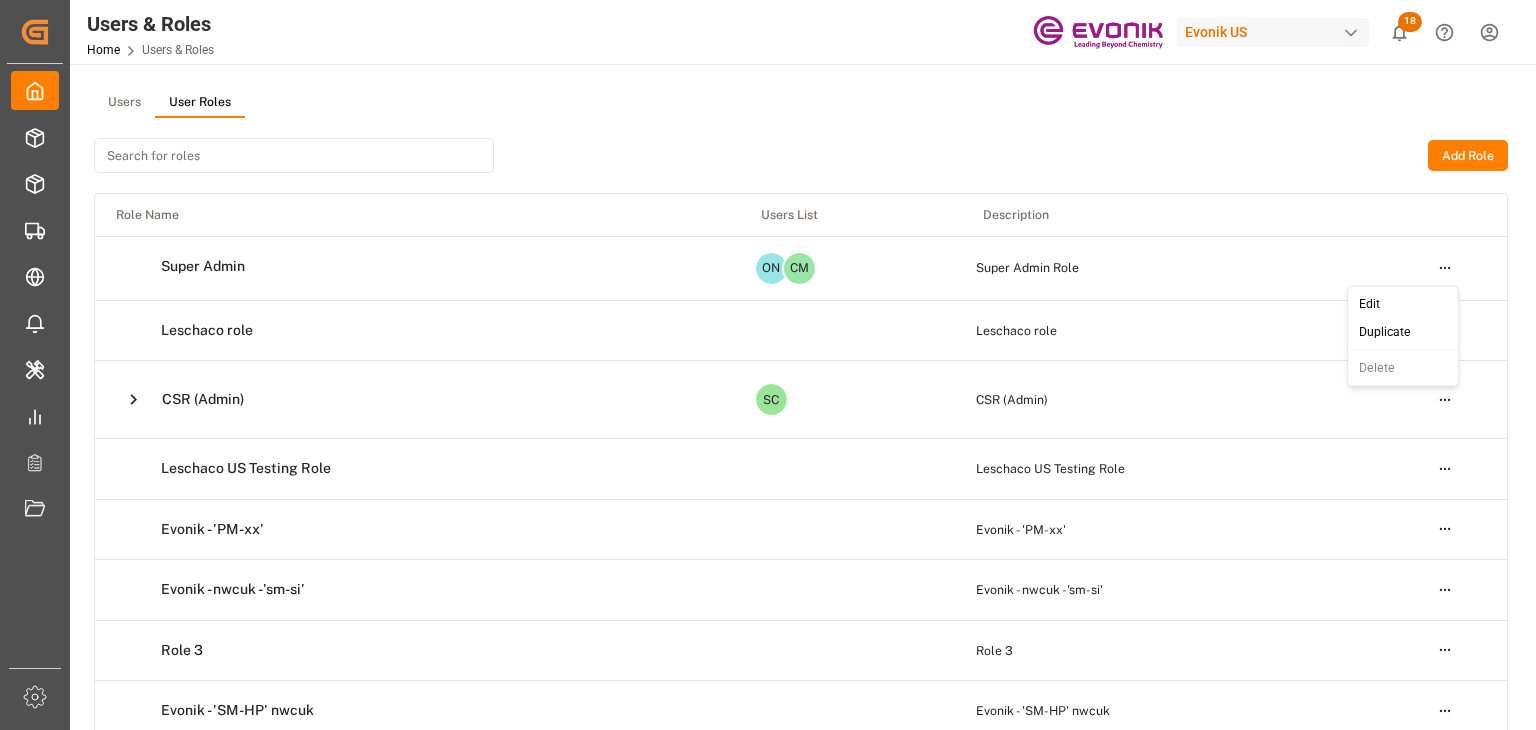 click on "Edit" at bounding box center (1403, 304) 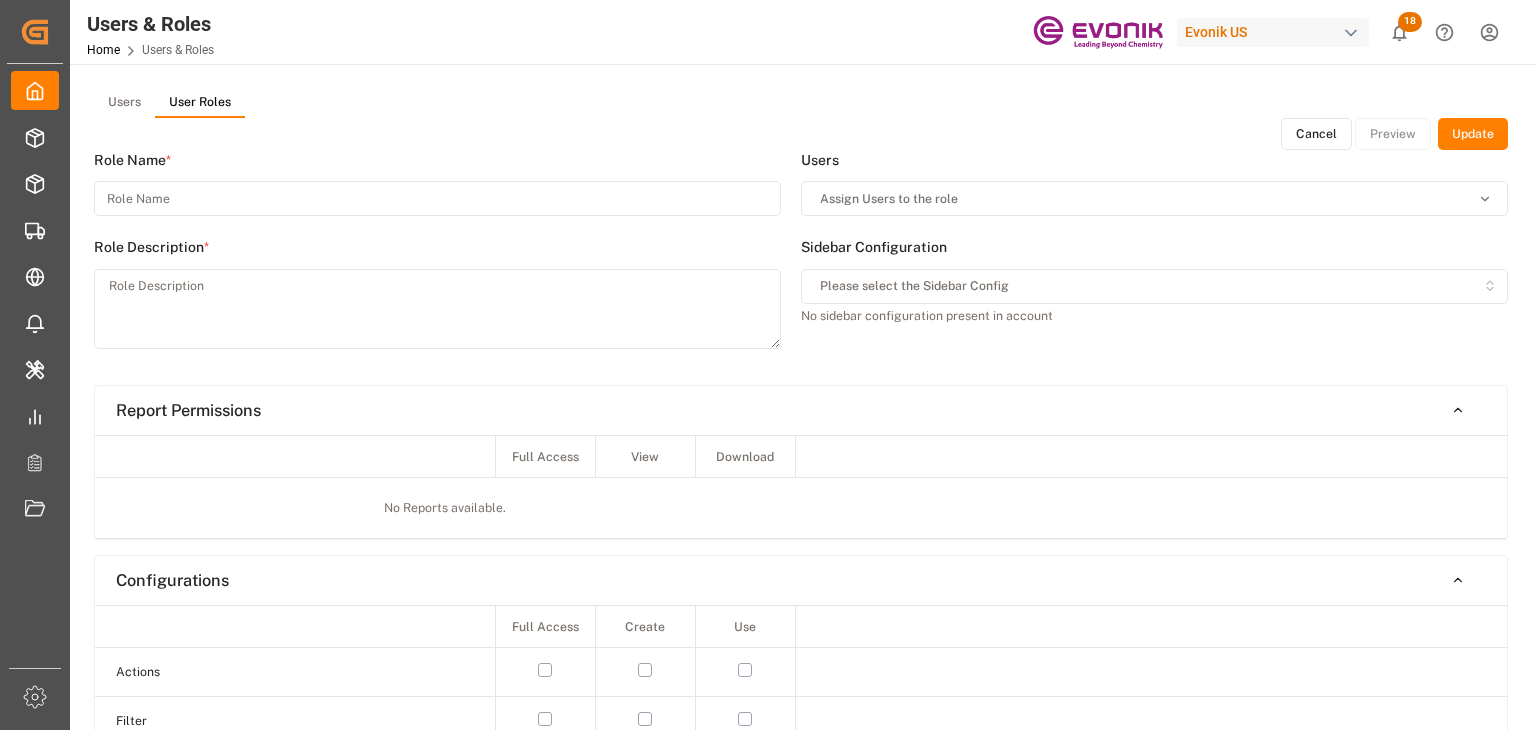 type on "Super Admin" 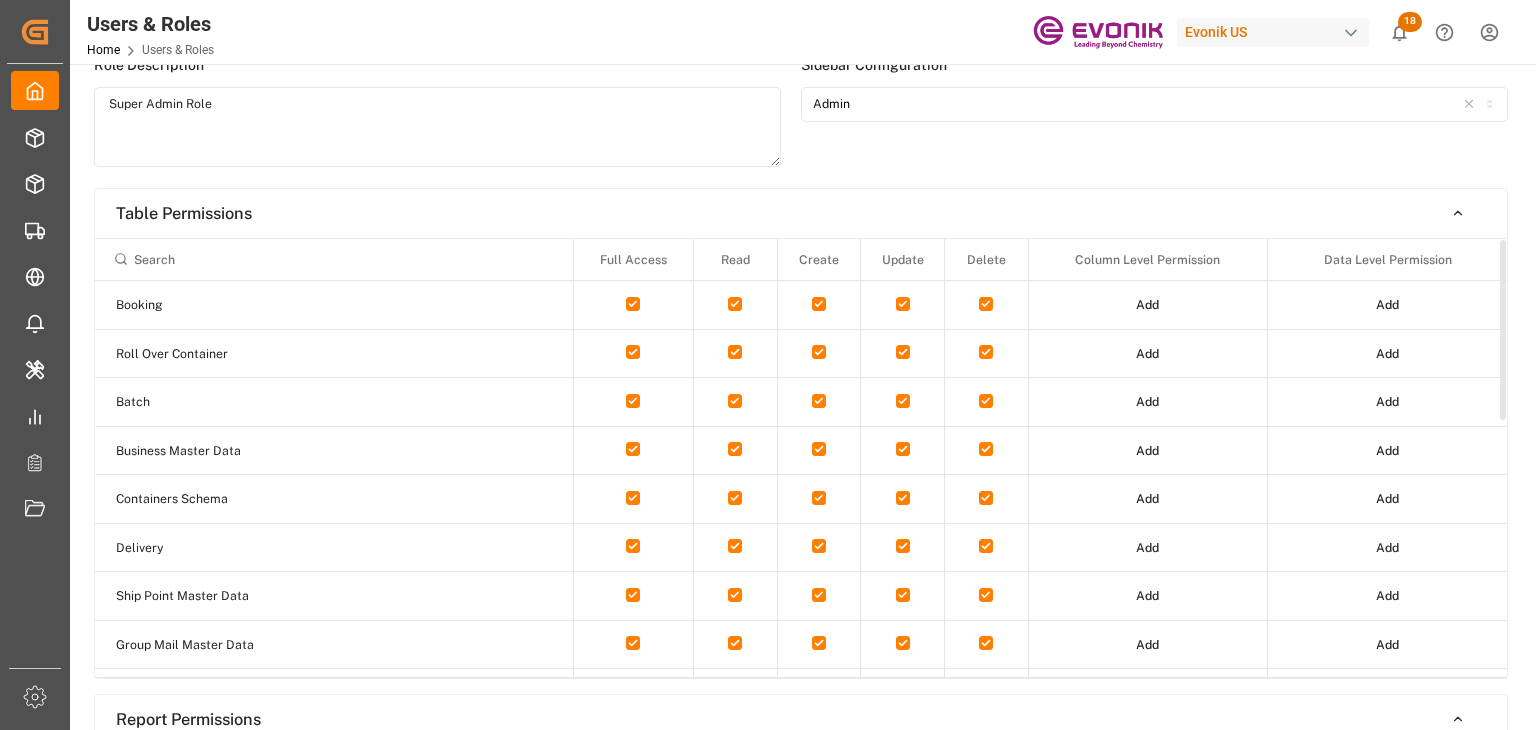 scroll, scrollTop: 300, scrollLeft: 0, axis: vertical 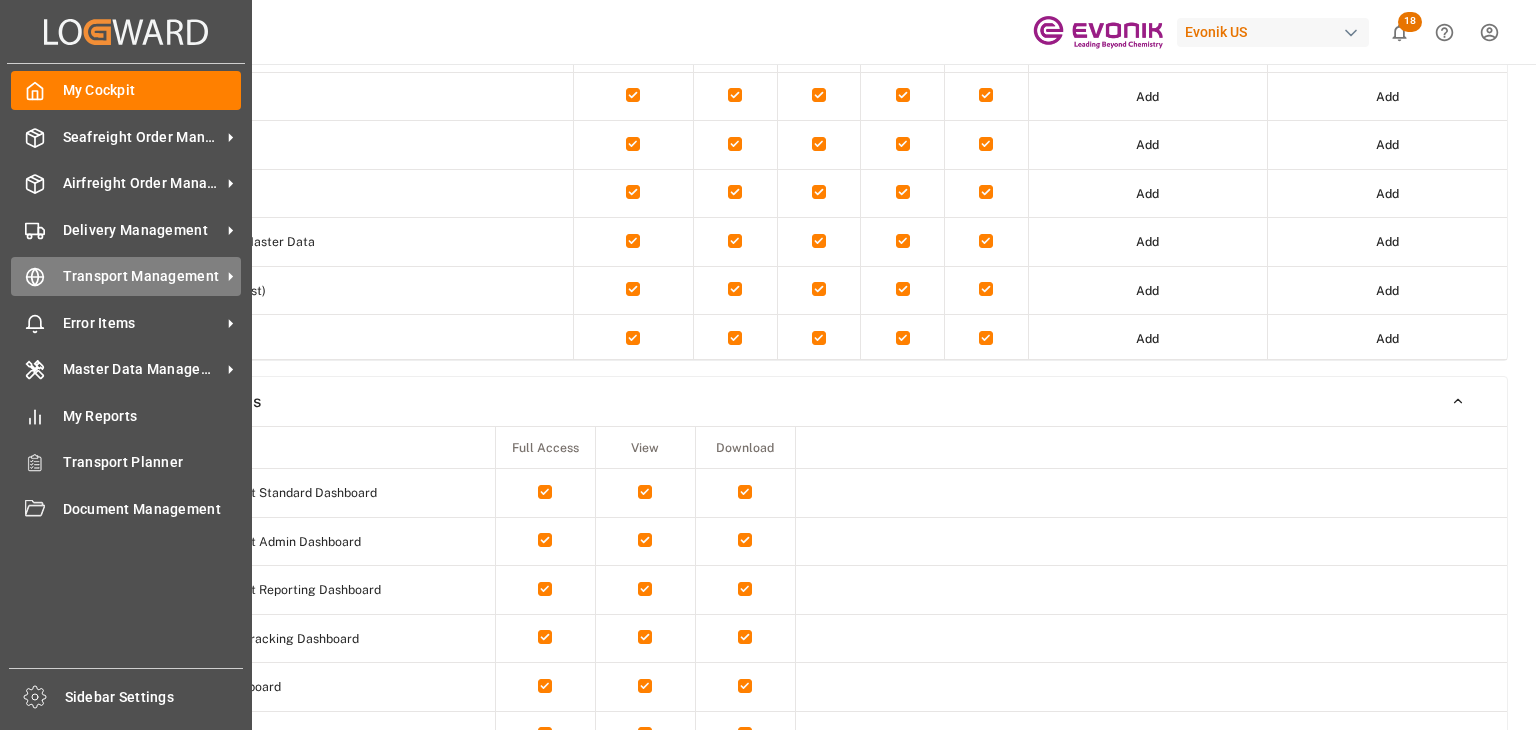 click on "Transport Management Transport Management" at bounding box center [126, 276] 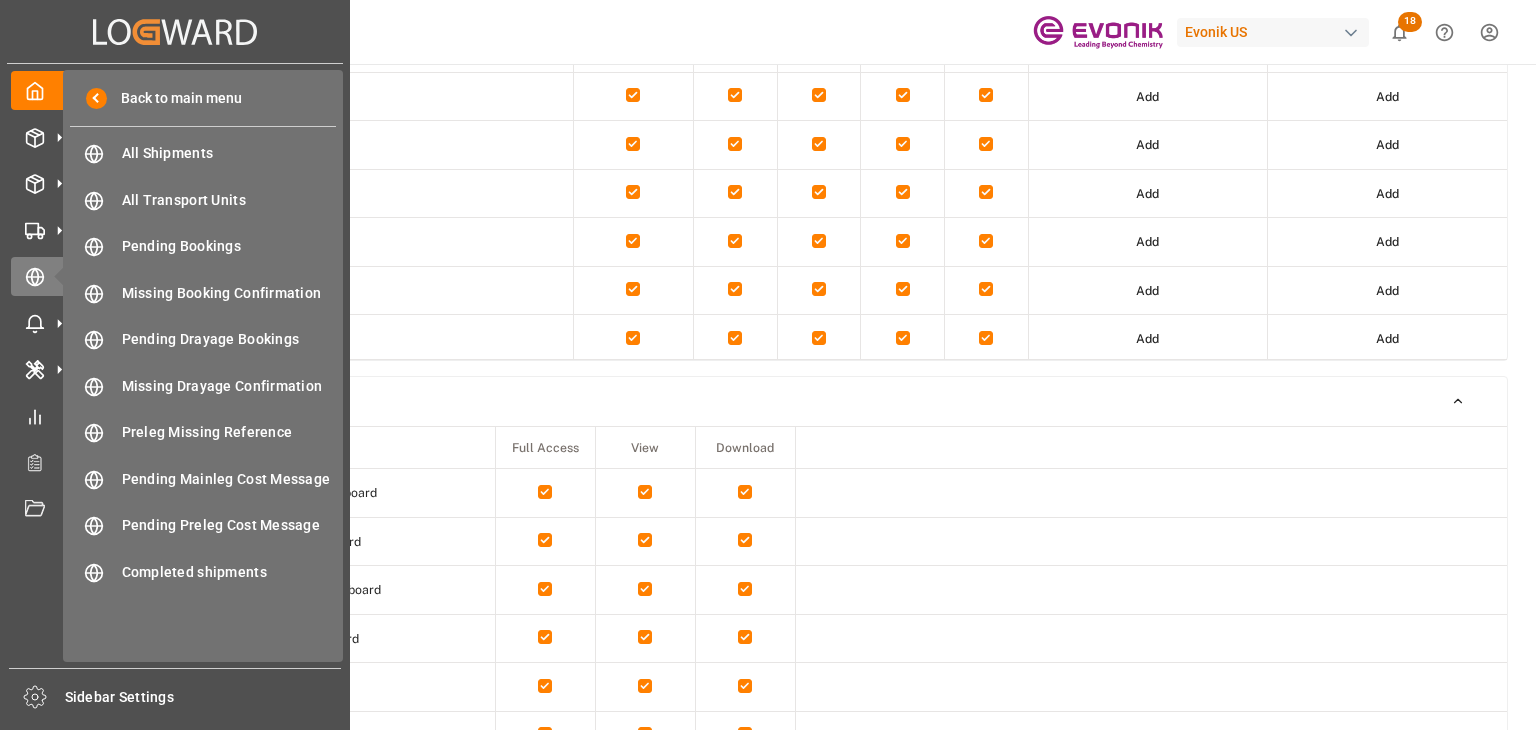 click on "Back to main menu All Shipments All Shipments All Transport Units All Transport Units Pending Bookings Pending Bookings Missing Booking Confirmation Missing Booking Confirmation Pending Drayage Bookings Pending Drayage Bookings Missing Drayage Confirmation Missing Drayage Confirmation Preleg Missing Reference Preleg Missing Reference Pending Mainleg Cost Message Pending Mainleg Cost Message Pending Preleg Cost Message Pending Preleg Cost Message Completed shipments Completed shipments" at bounding box center [203, 366] 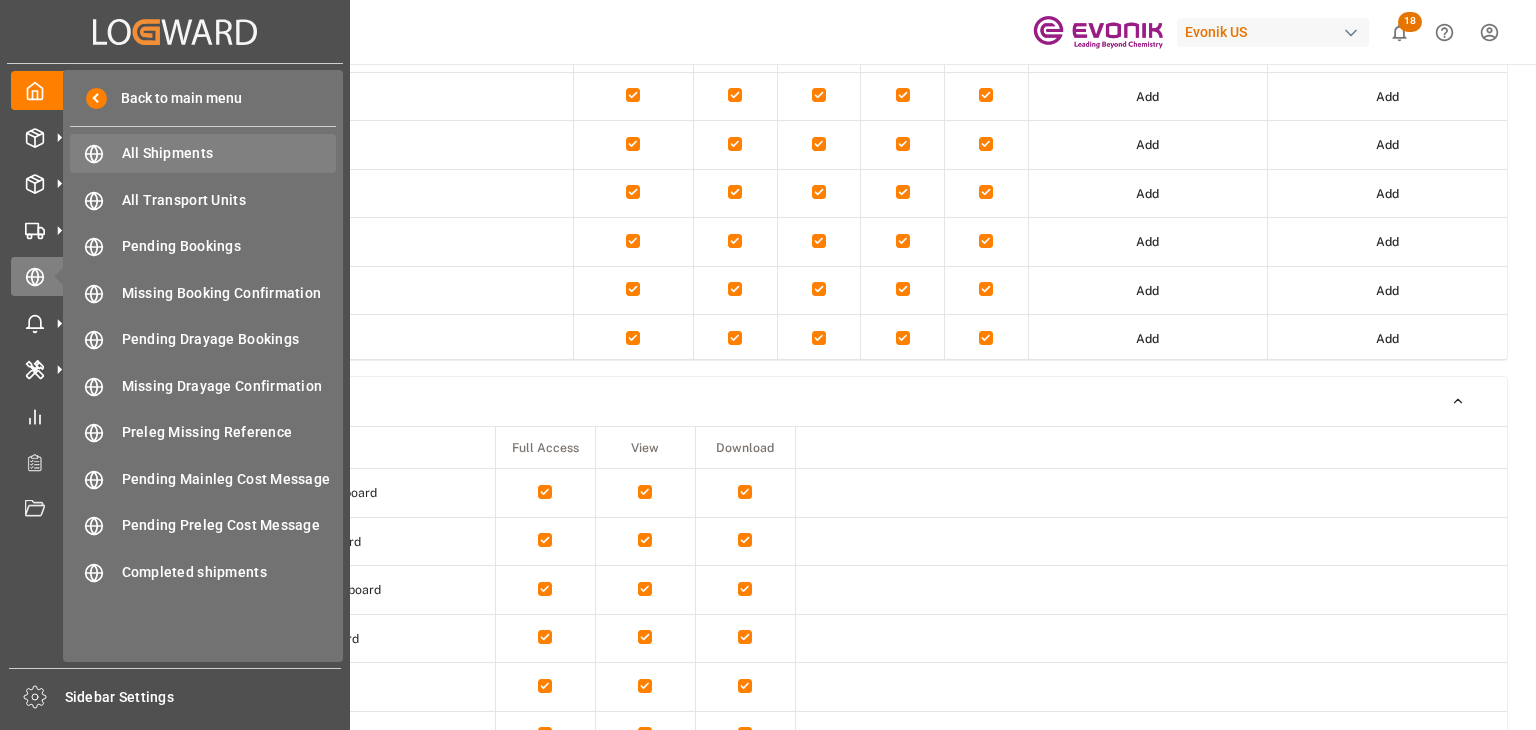 click on "All Shipments" at bounding box center (229, 153) 